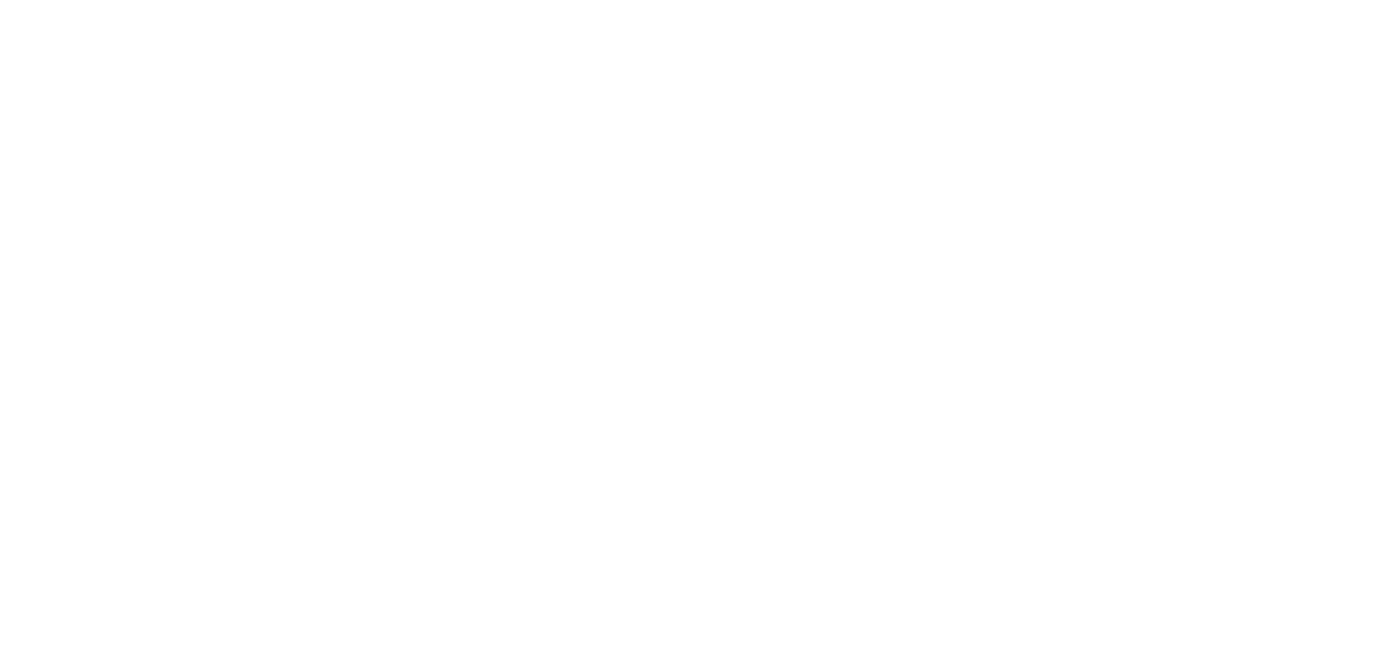 scroll, scrollTop: 0, scrollLeft: 0, axis: both 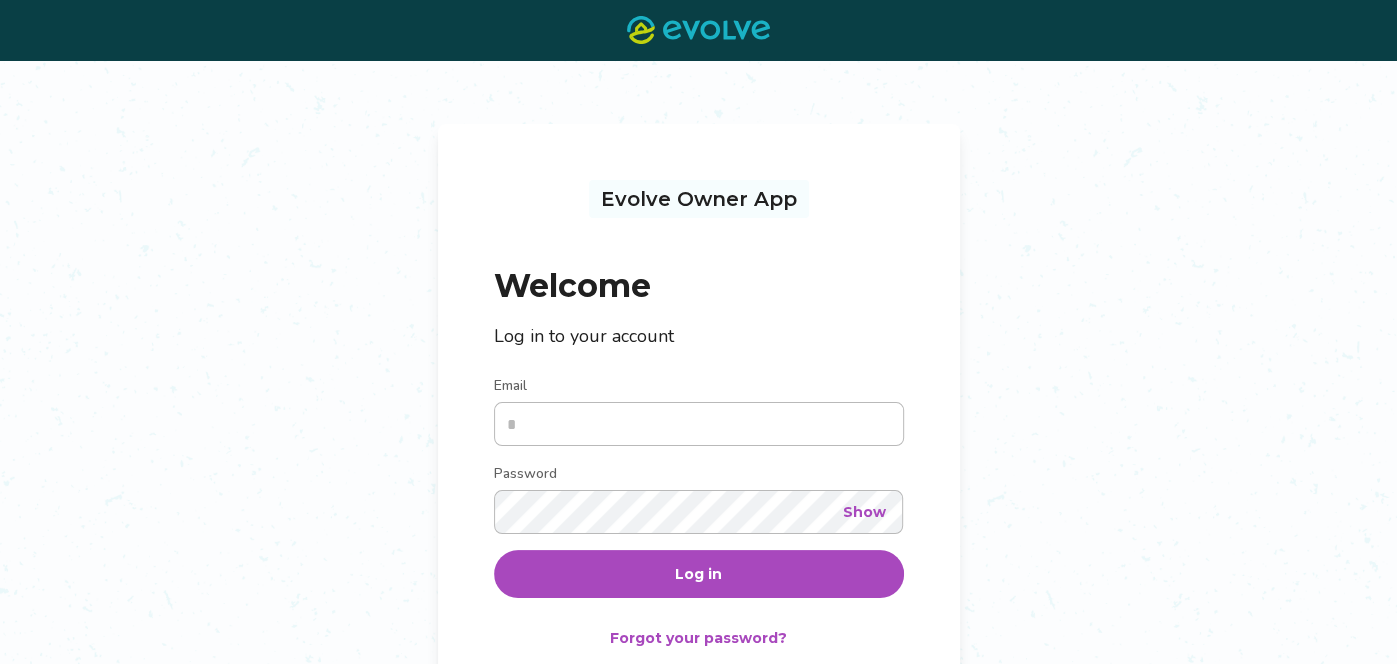 type on "**********" 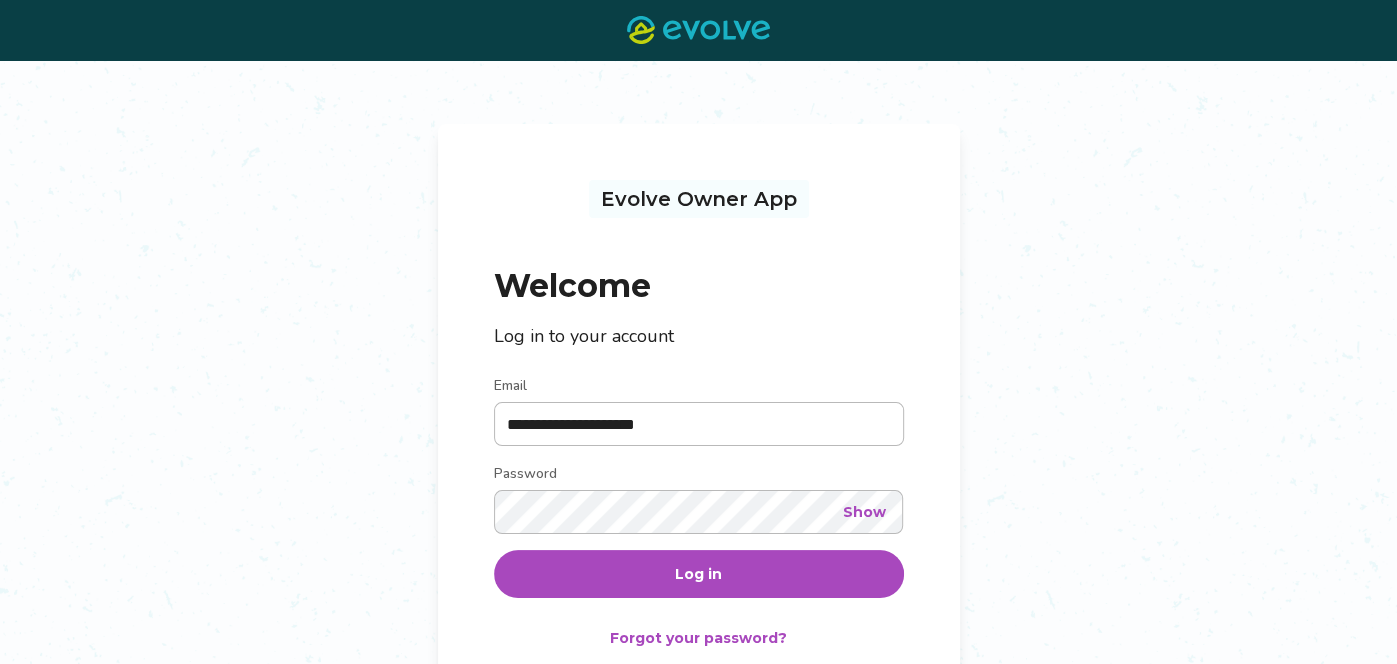 click on "Log in" at bounding box center (698, 574) 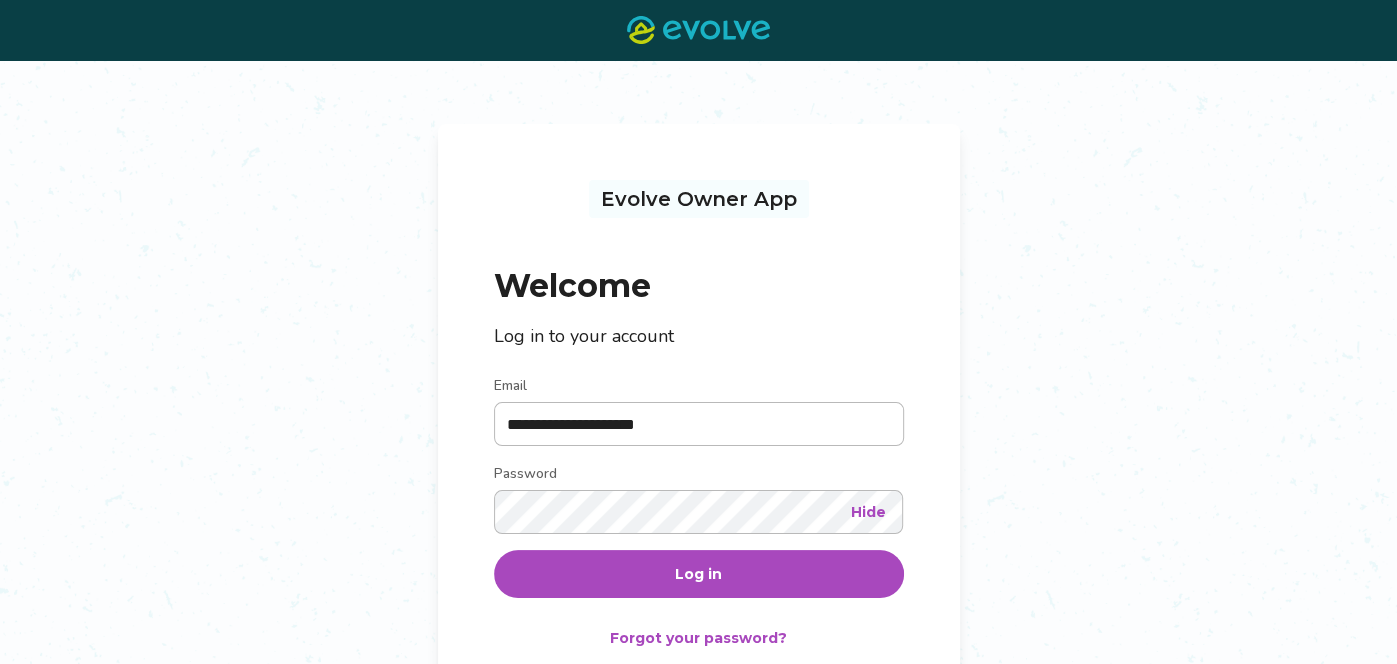 type 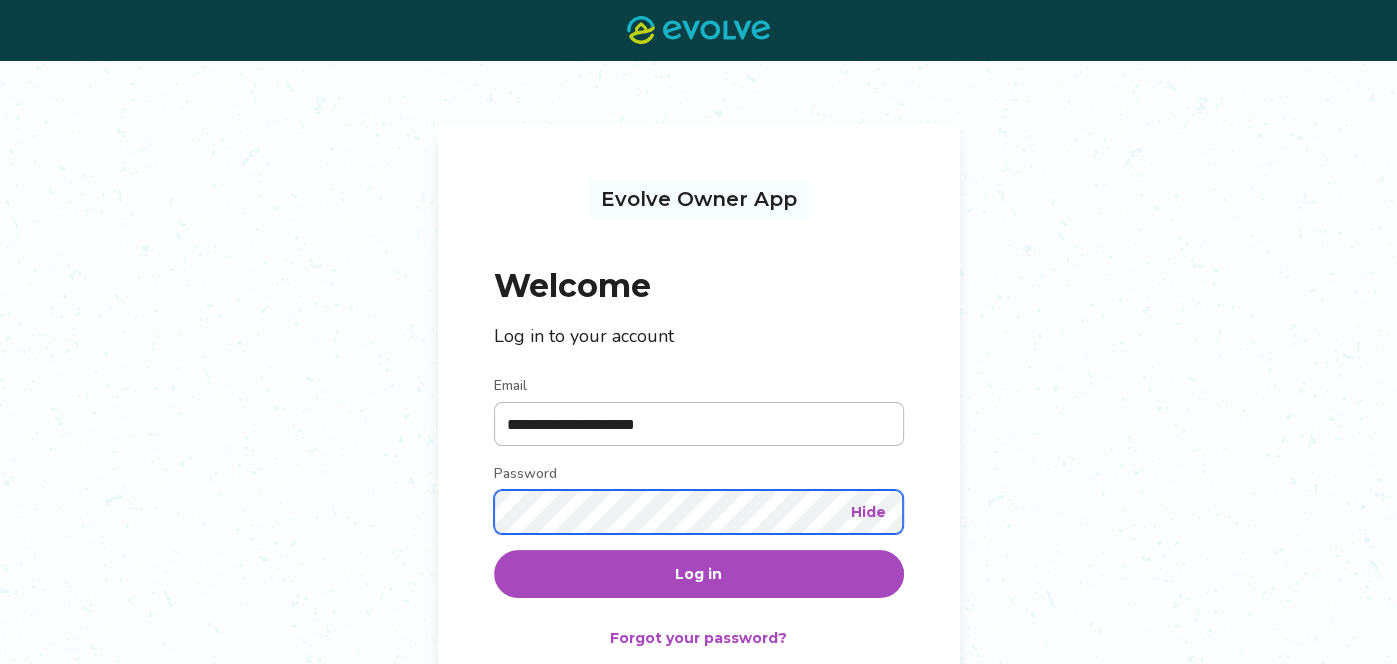 click on "**********" at bounding box center [698, 441] 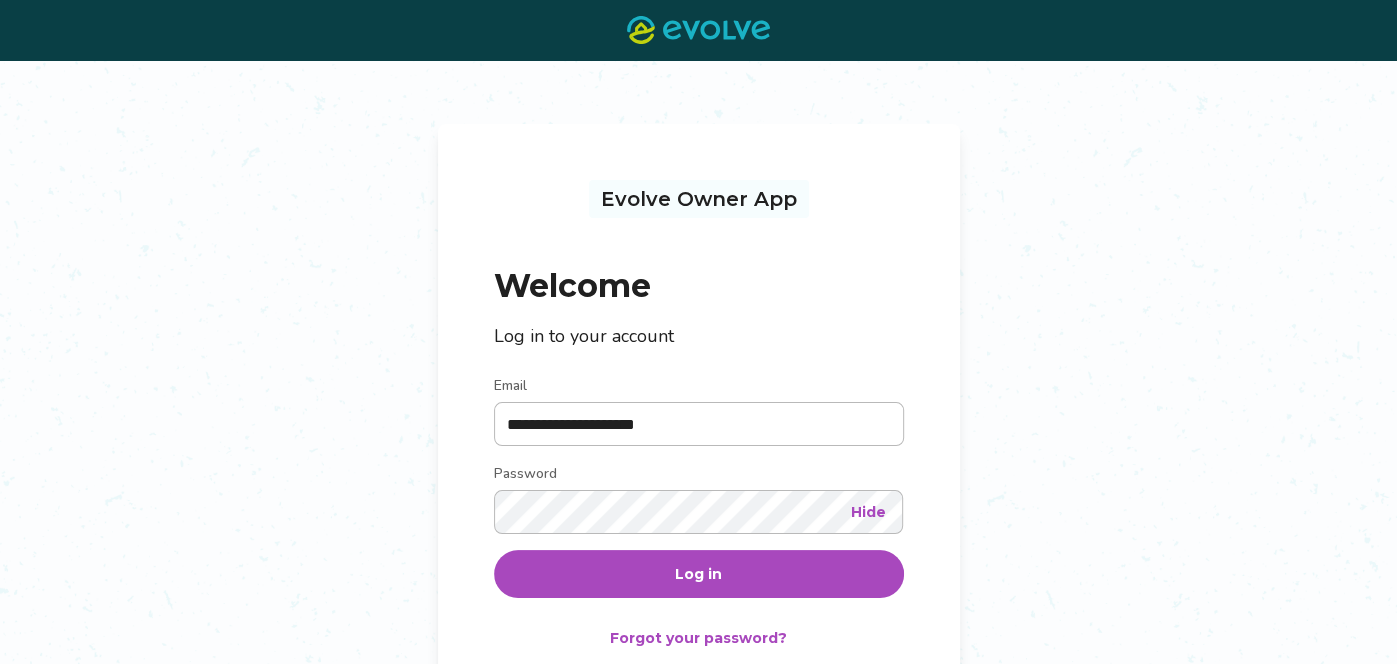 click on "Log in" at bounding box center (699, 574) 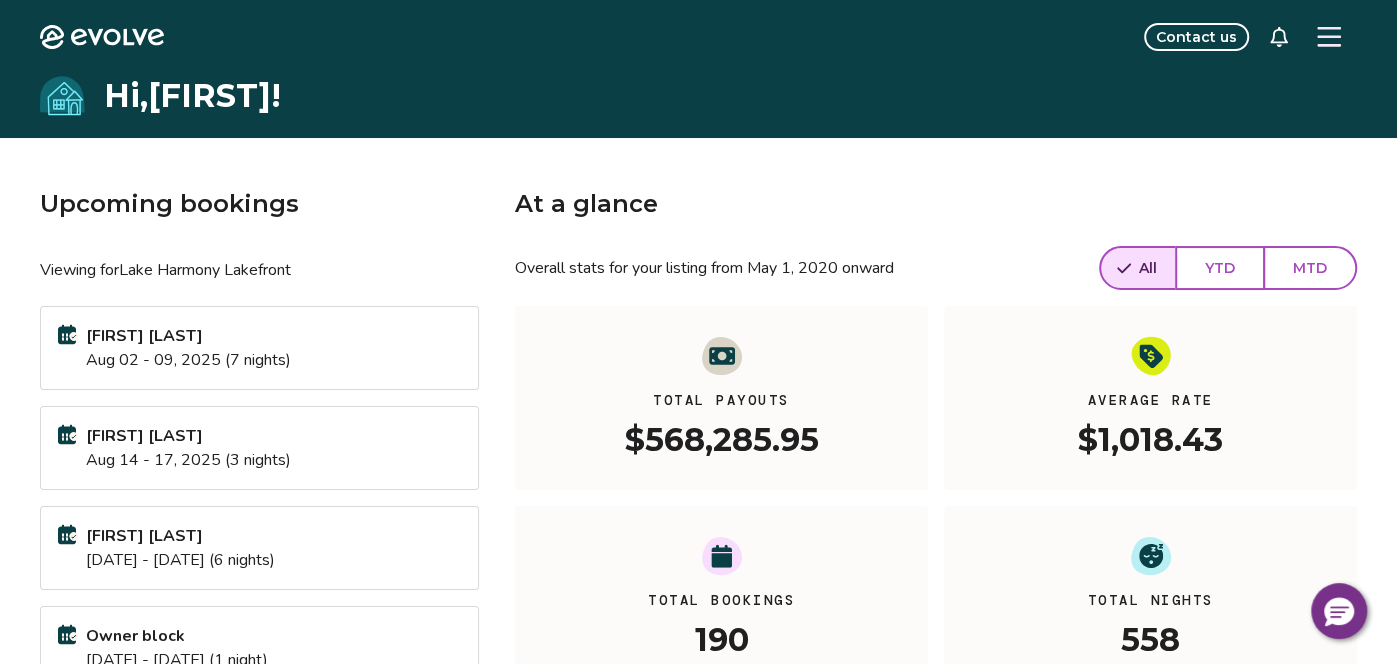 click on "Kevin Shepple" at bounding box center (188, 336) 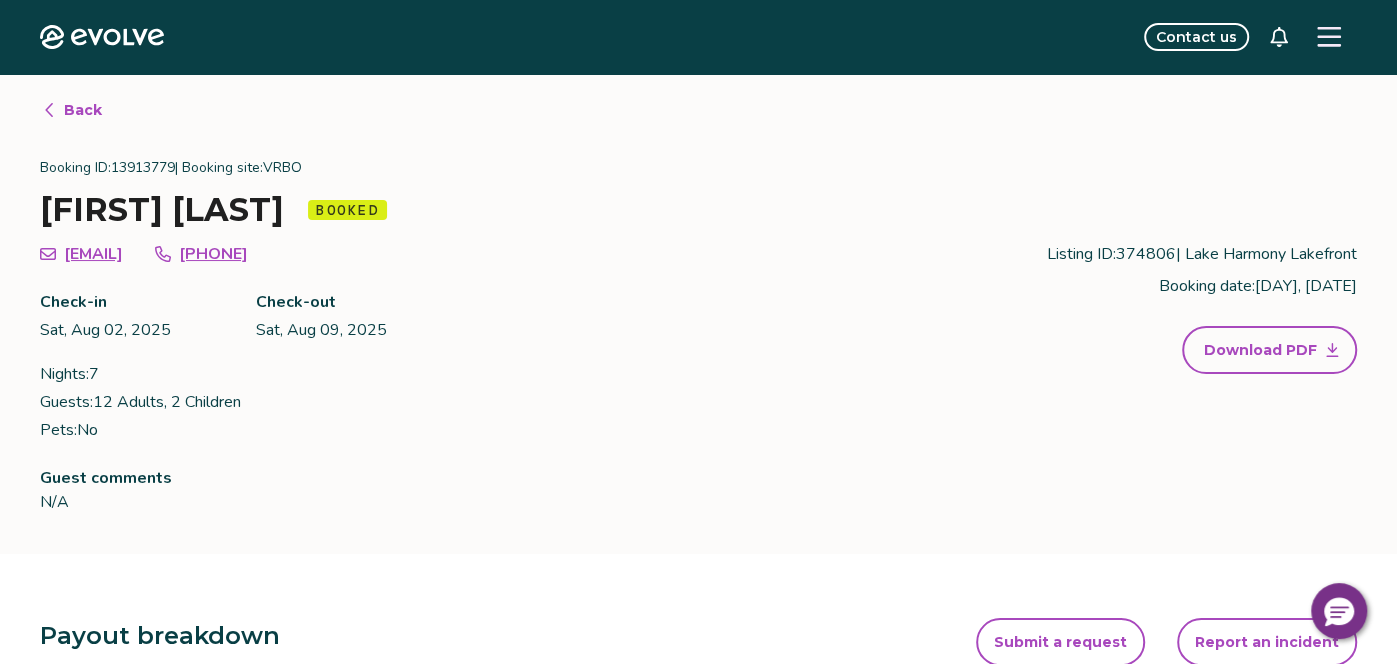 click on "Back" at bounding box center (83, 110) 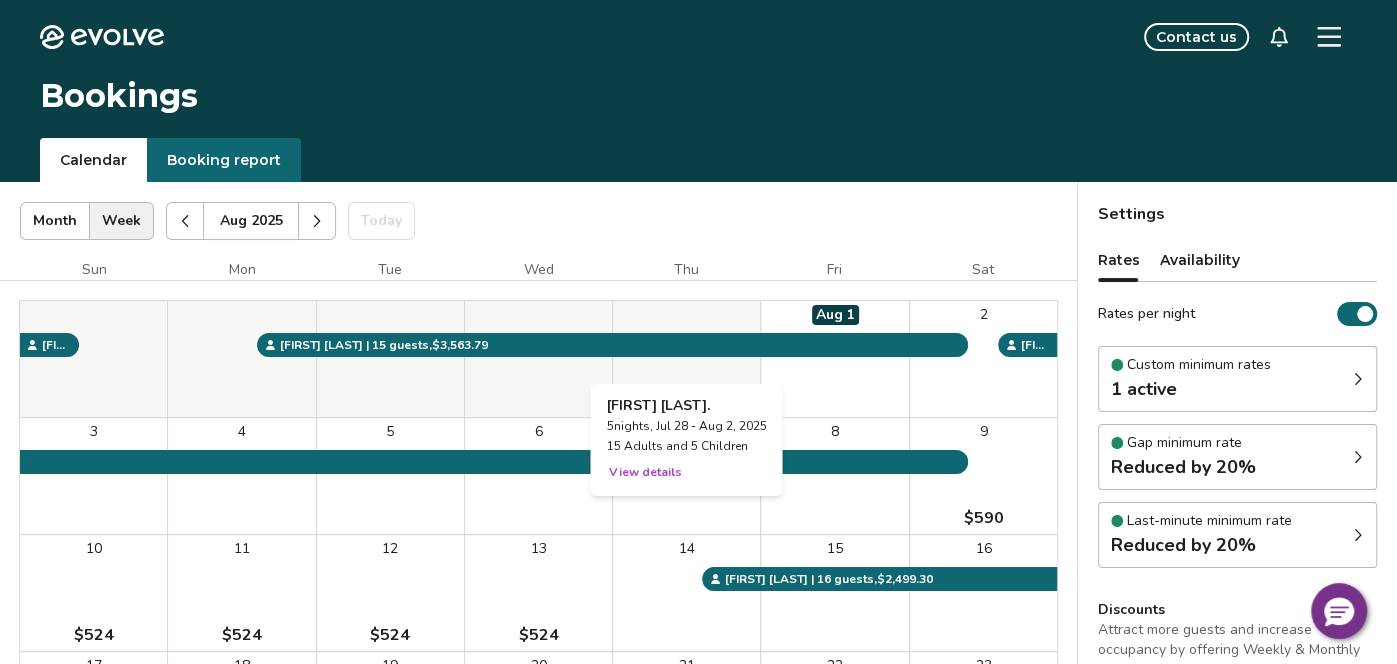 click at bounding box center [686, 359] 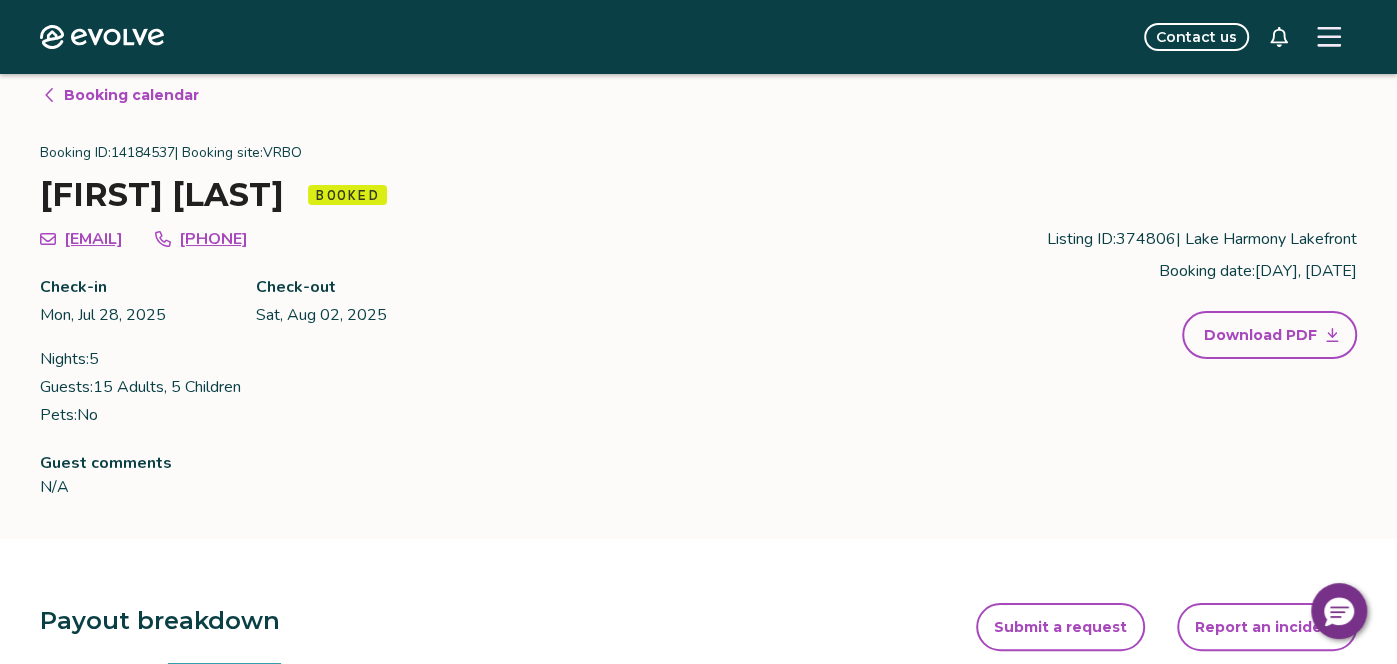 scroll, scrollTop: 0, scrollLeft: 0, axis: both 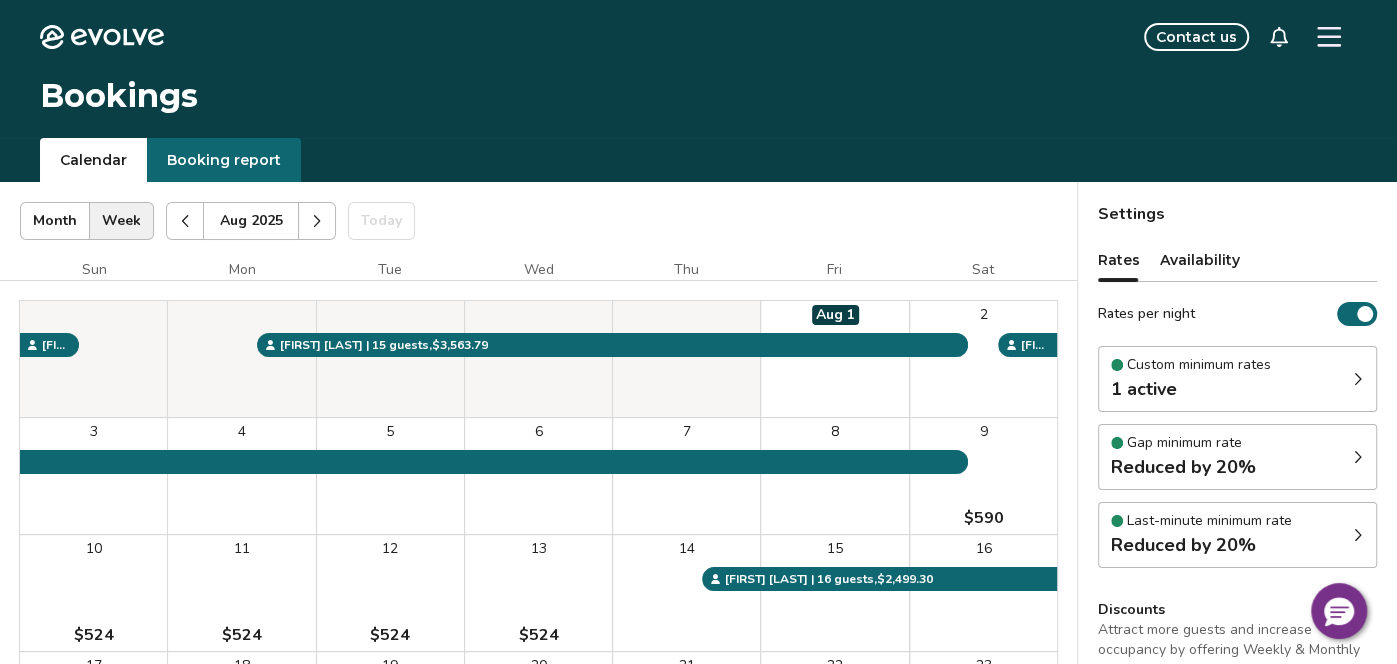 click 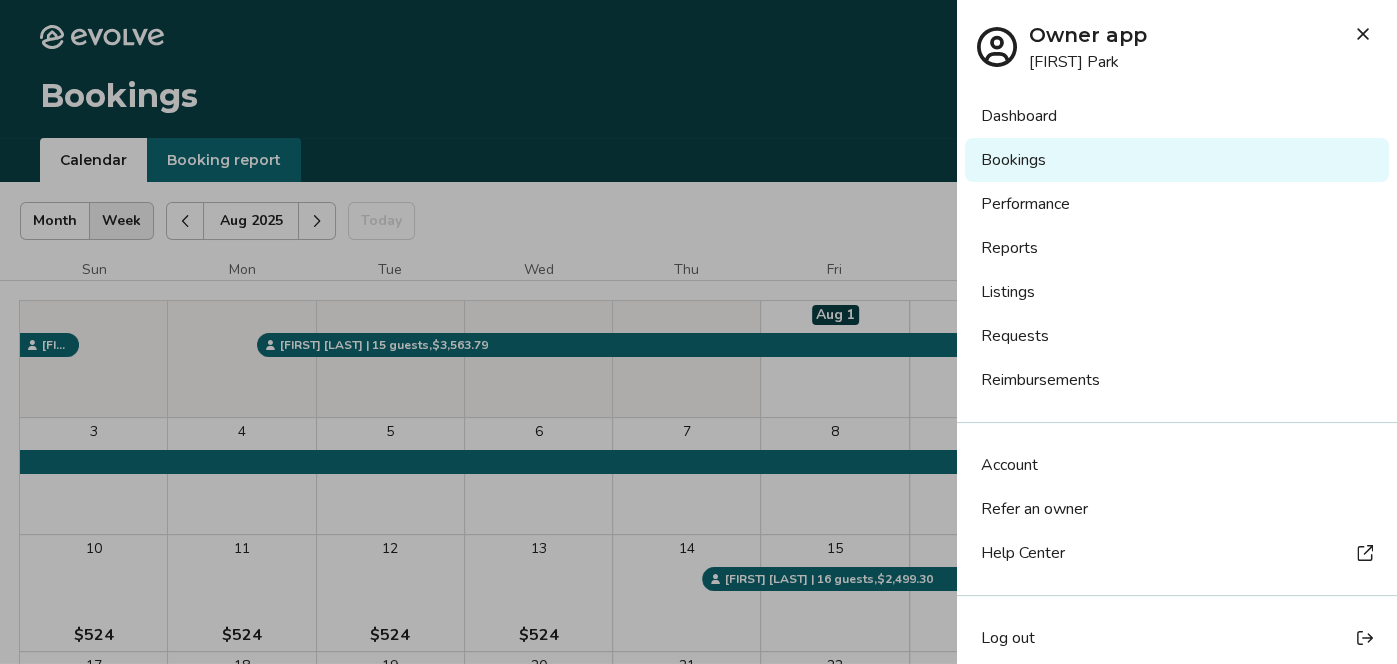click on "Log out" at bounding box center [1008, 638] 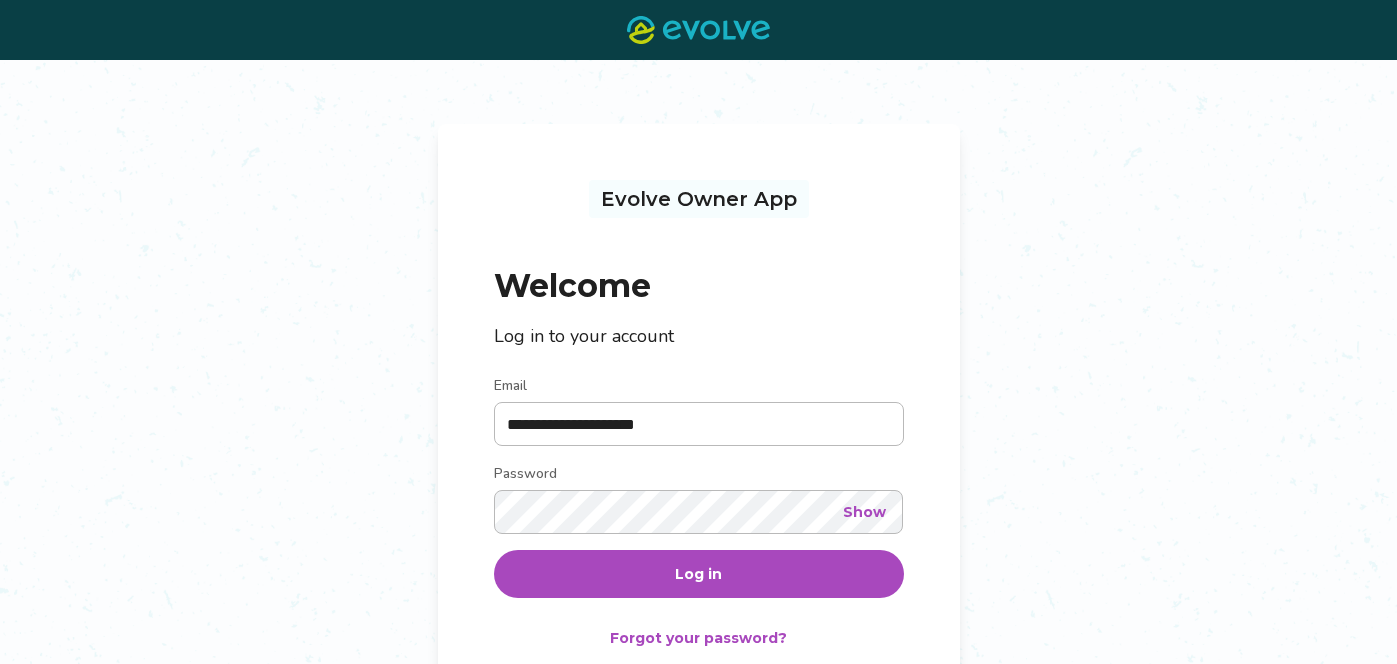 scroll, scrollTop: 0, scrollLeft: 0, axis: both 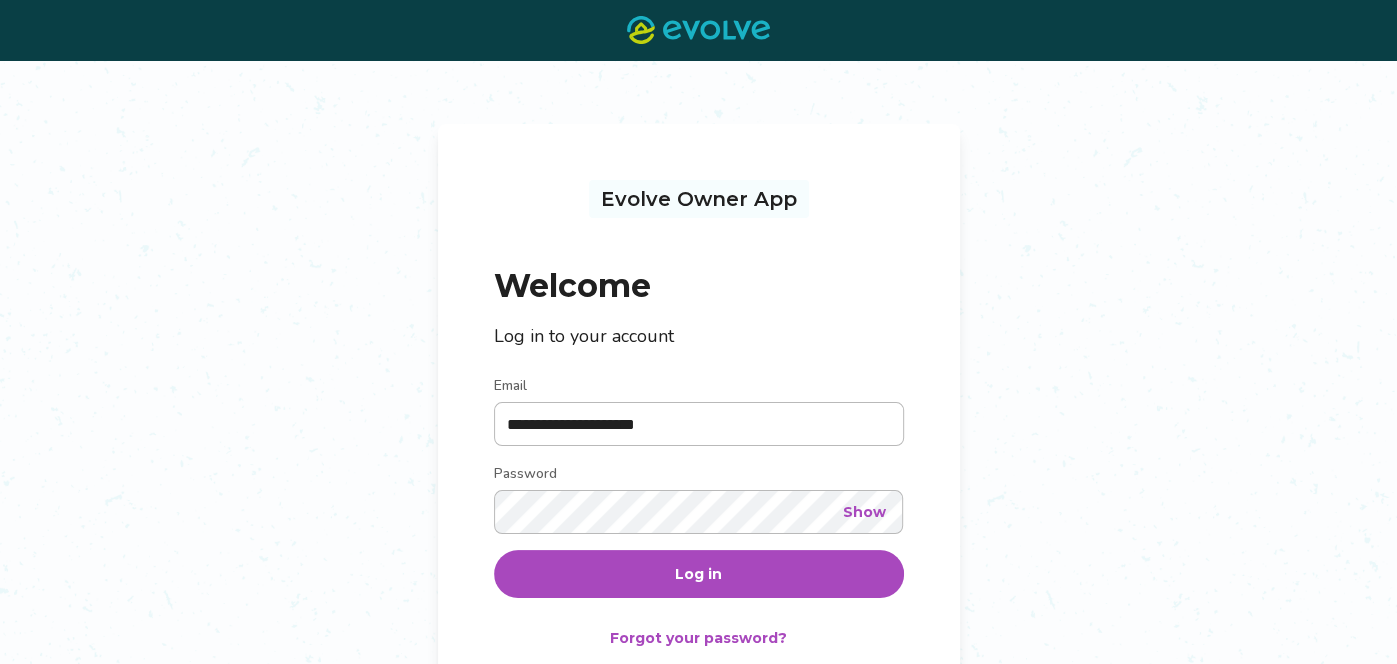 click on "**********" at bounding box center [699, 424] 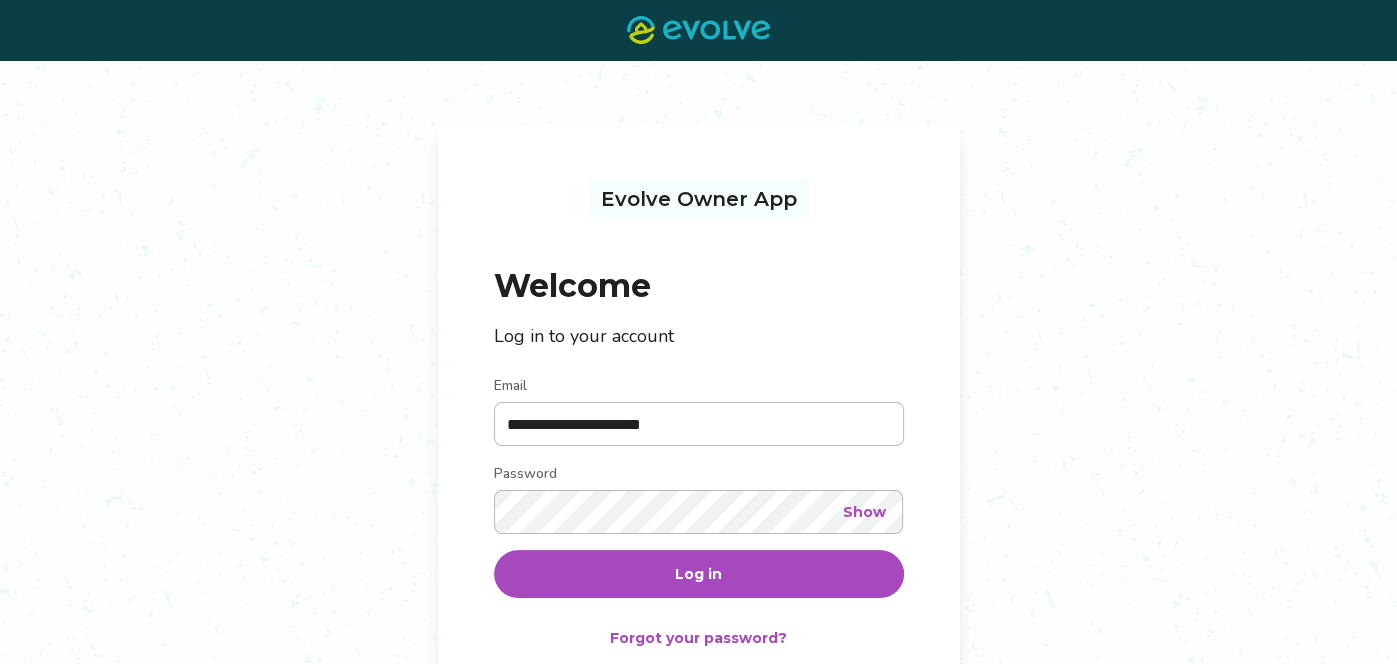 click on "Show" at bounding box center [864, 512] 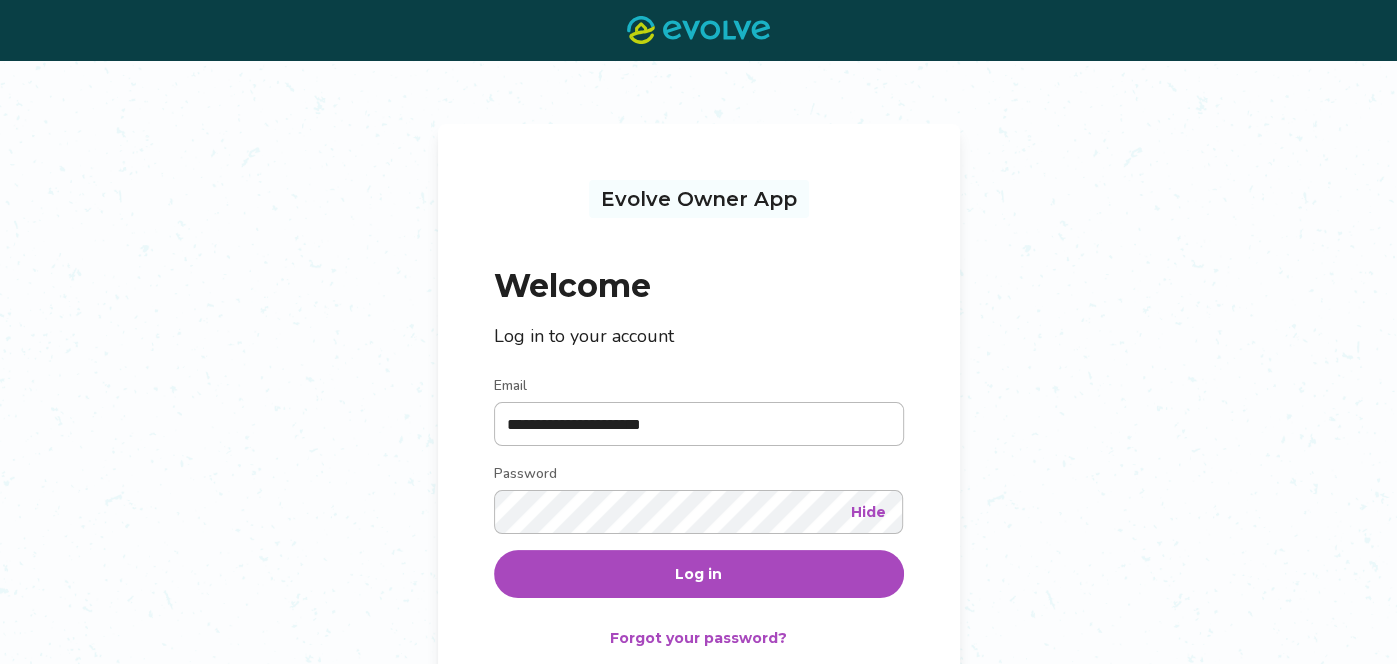 click on "Hide" at bounding box center [868, 512] 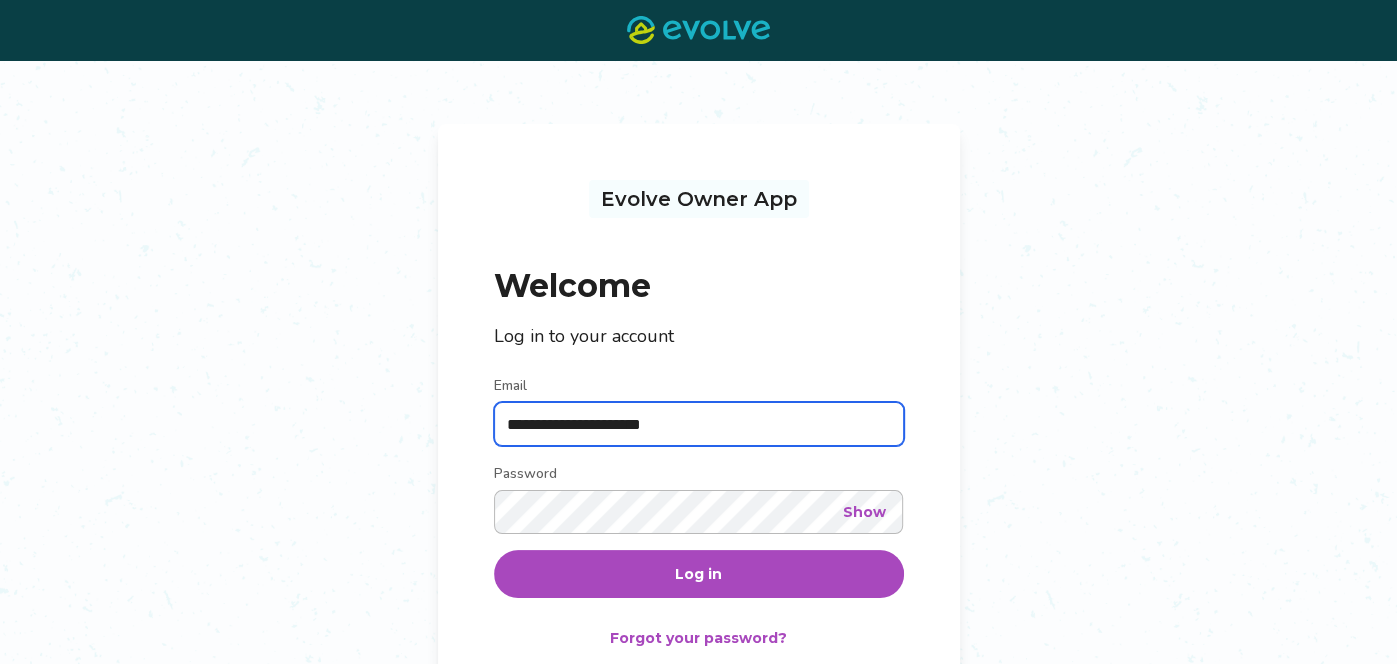 click on "**********" at bounding box center (699, 424) 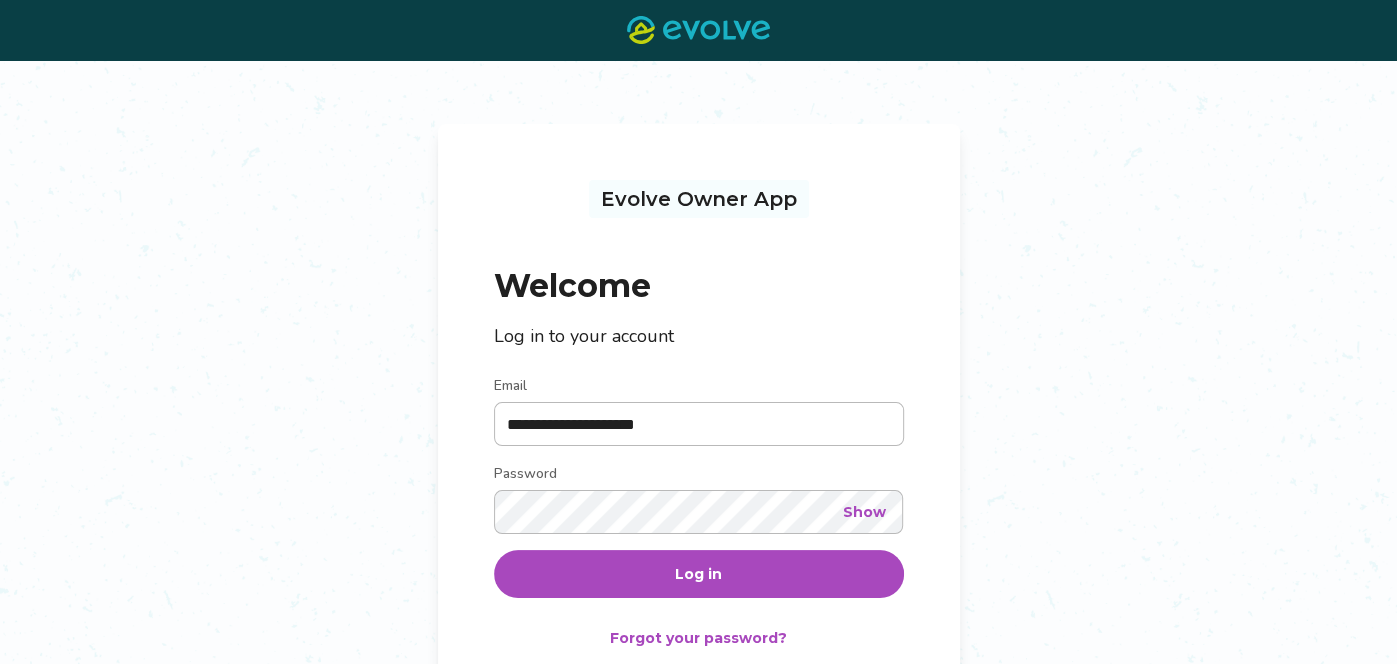 click on "Show" at bounding box center (864, 512) 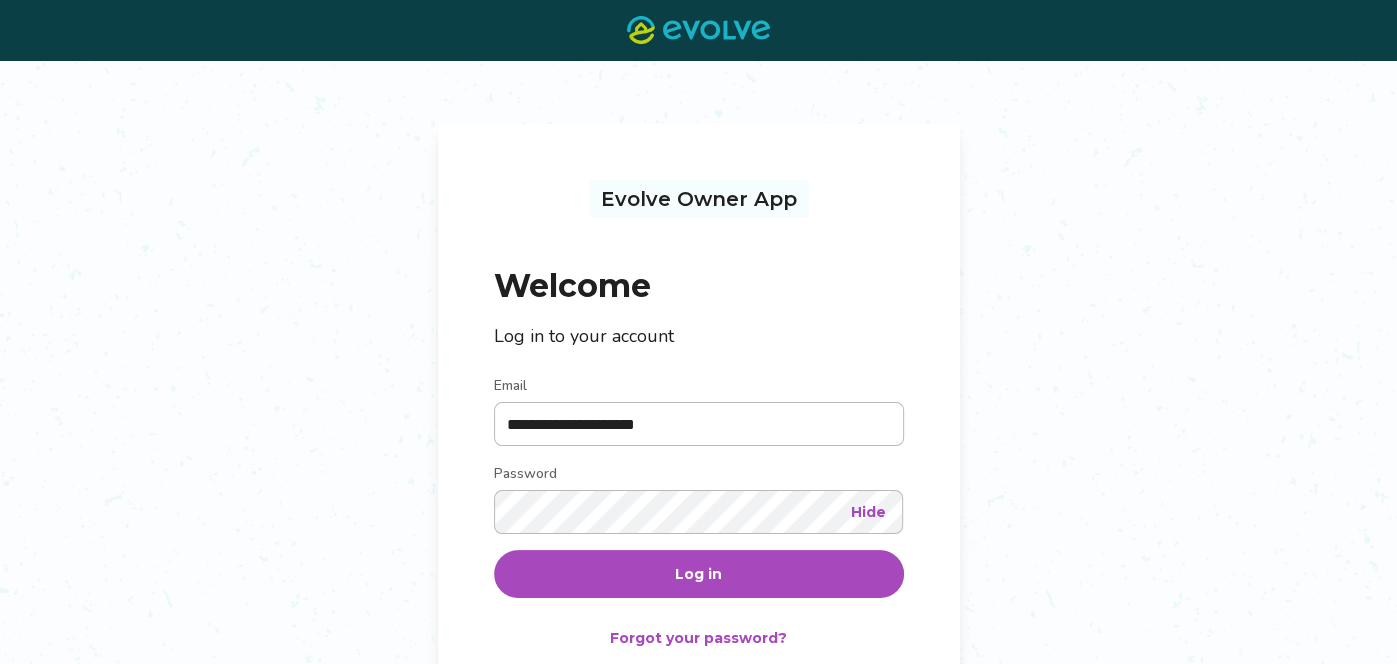 click at bounding box center (494, 446) 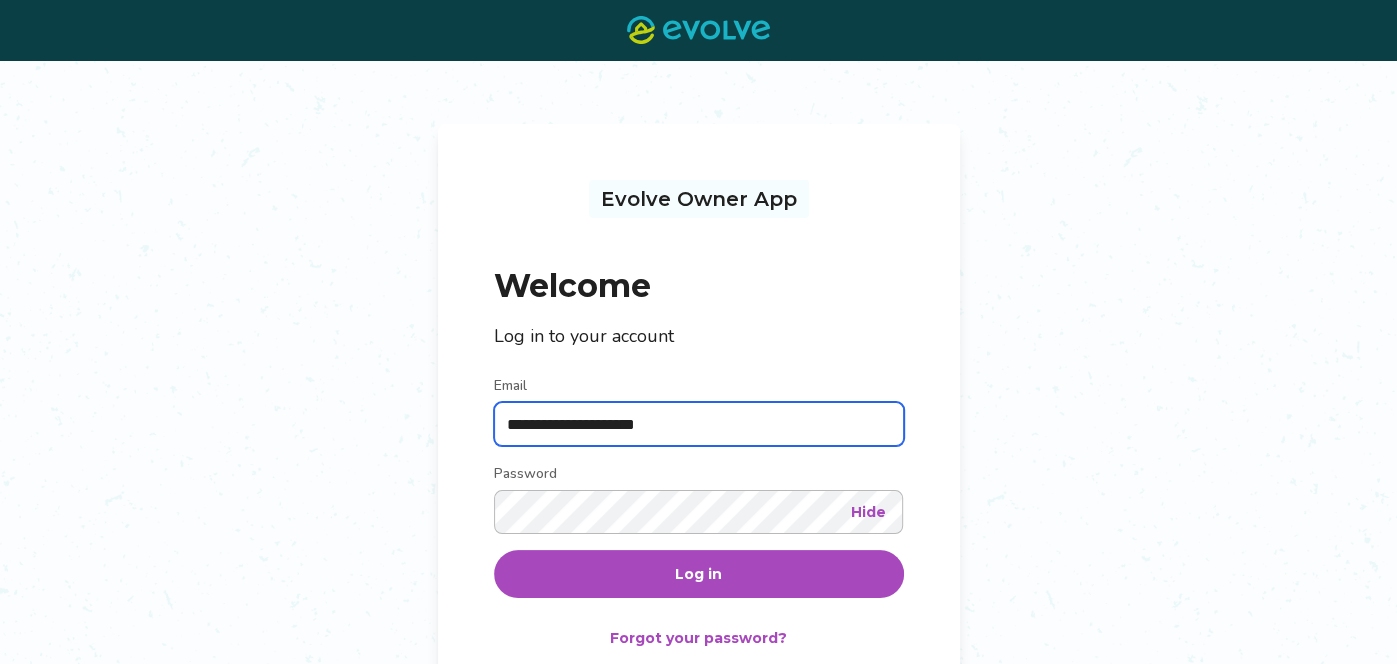 click on "**********" at bounding box center [699, 424] 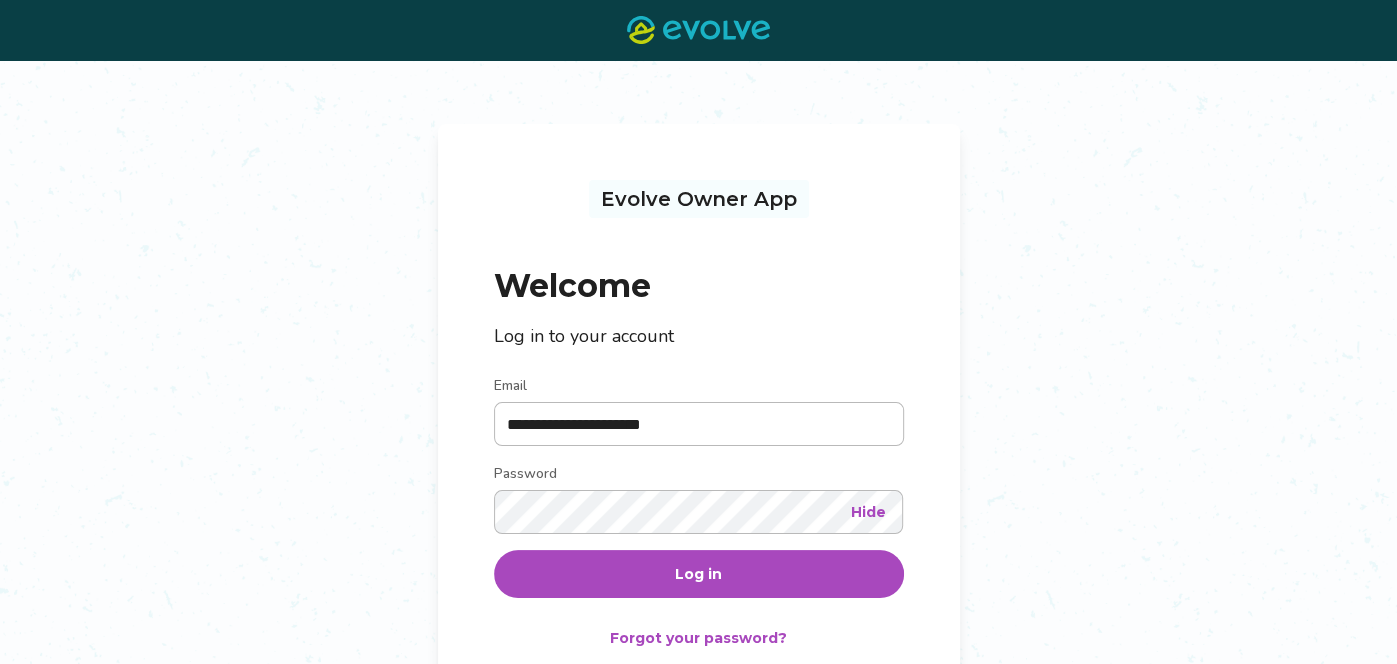 click on "Log in" at bounding box center (698, 574) 